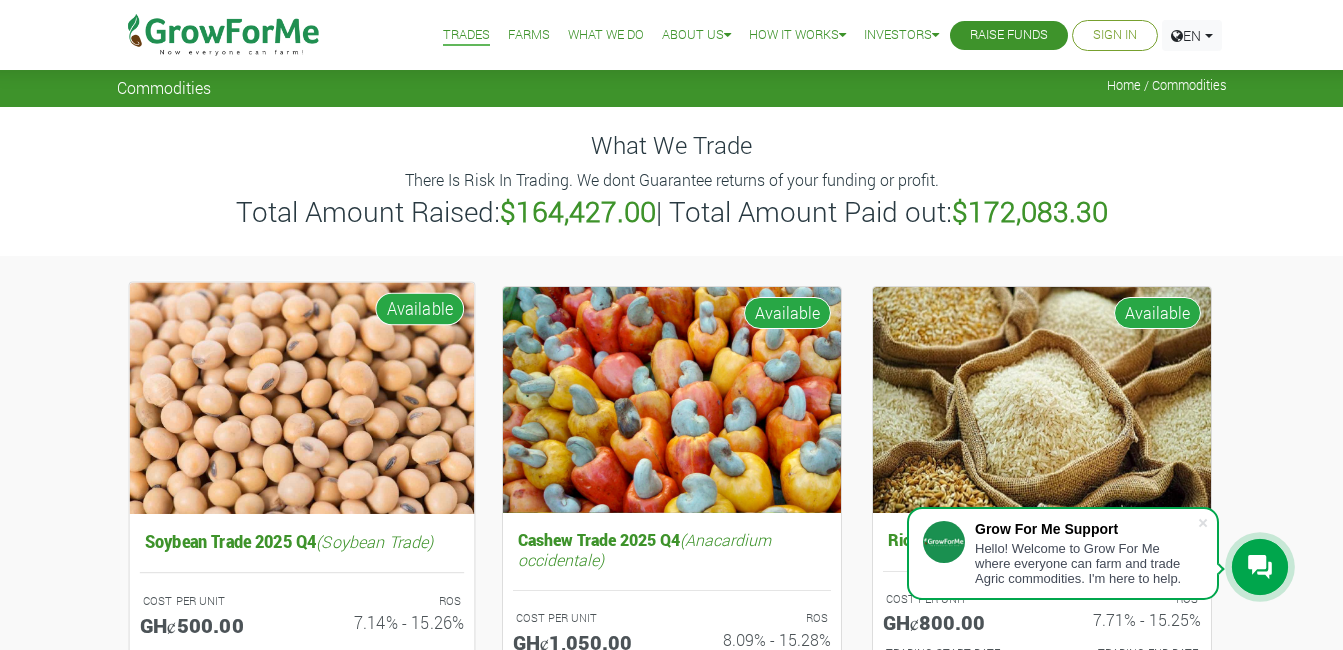 scroll, scrollTop: 0, scrollLeft: 0, axis: both 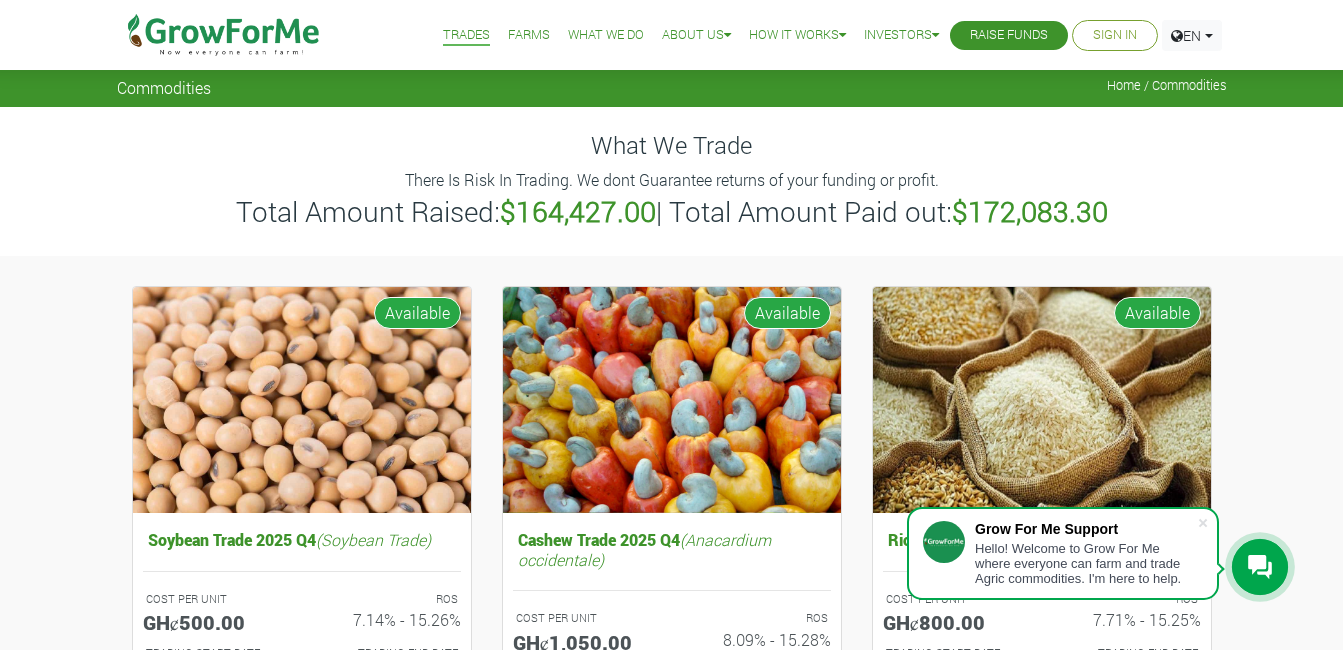 click on "Sign In" at bounding box center [1115, 35] 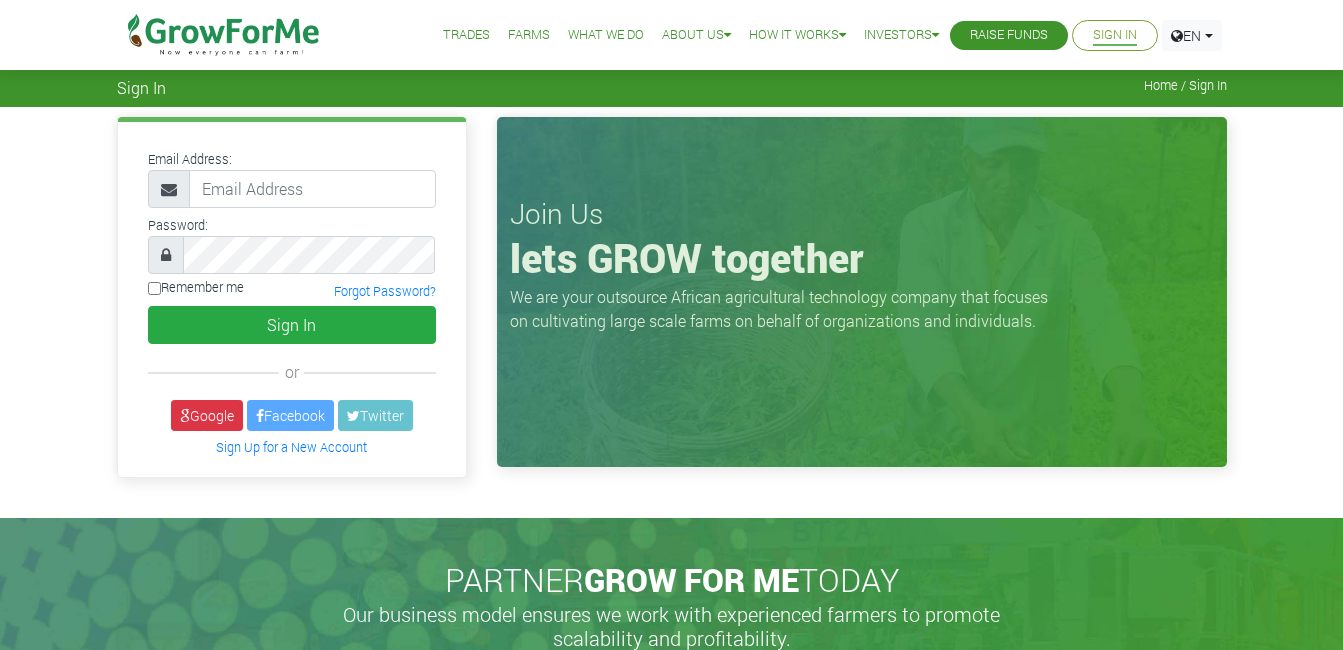 scroll, scrollTop: 0, scrollLeft: 0, axis: both 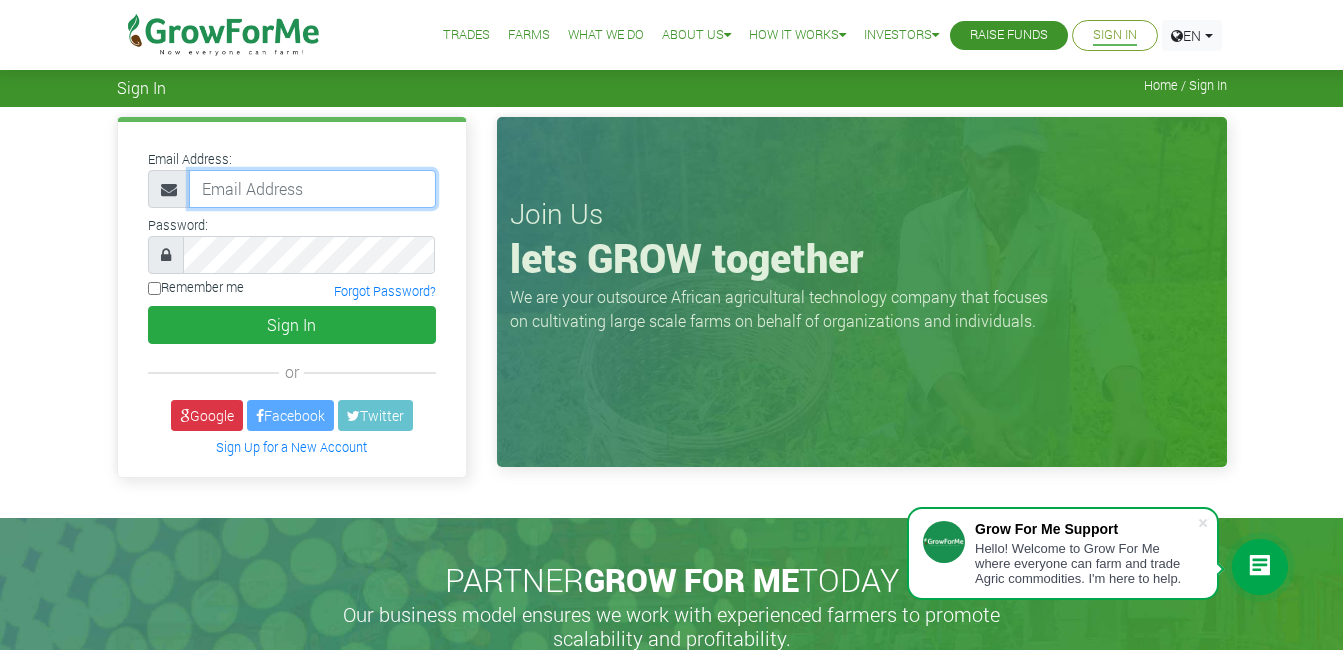 click at bounding box center [312, 189] 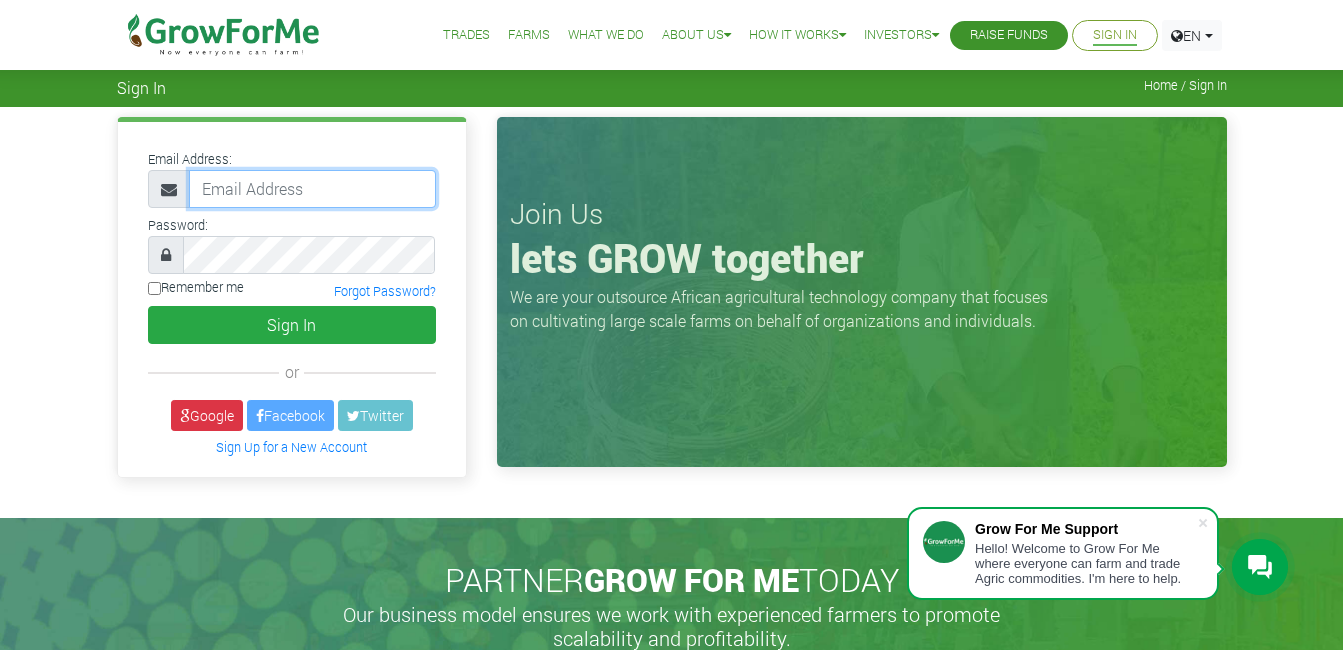 click at bounding box center [312, 189] 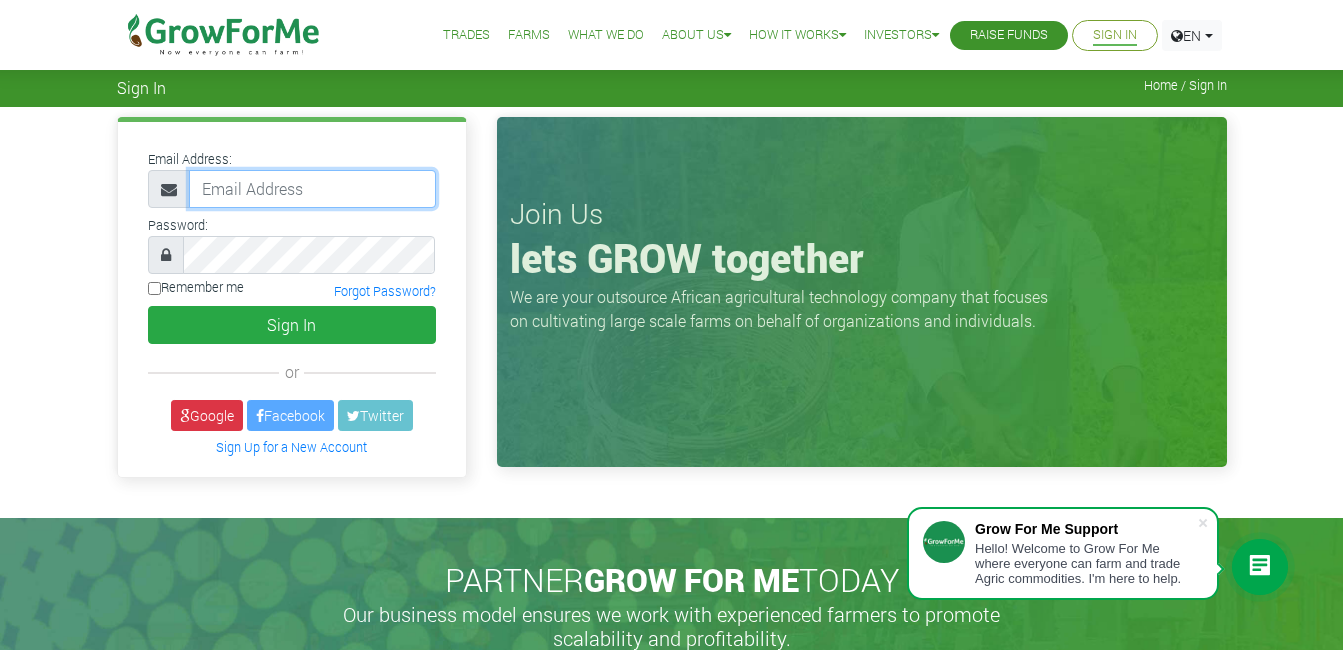 click at bounding box center [312, 189] 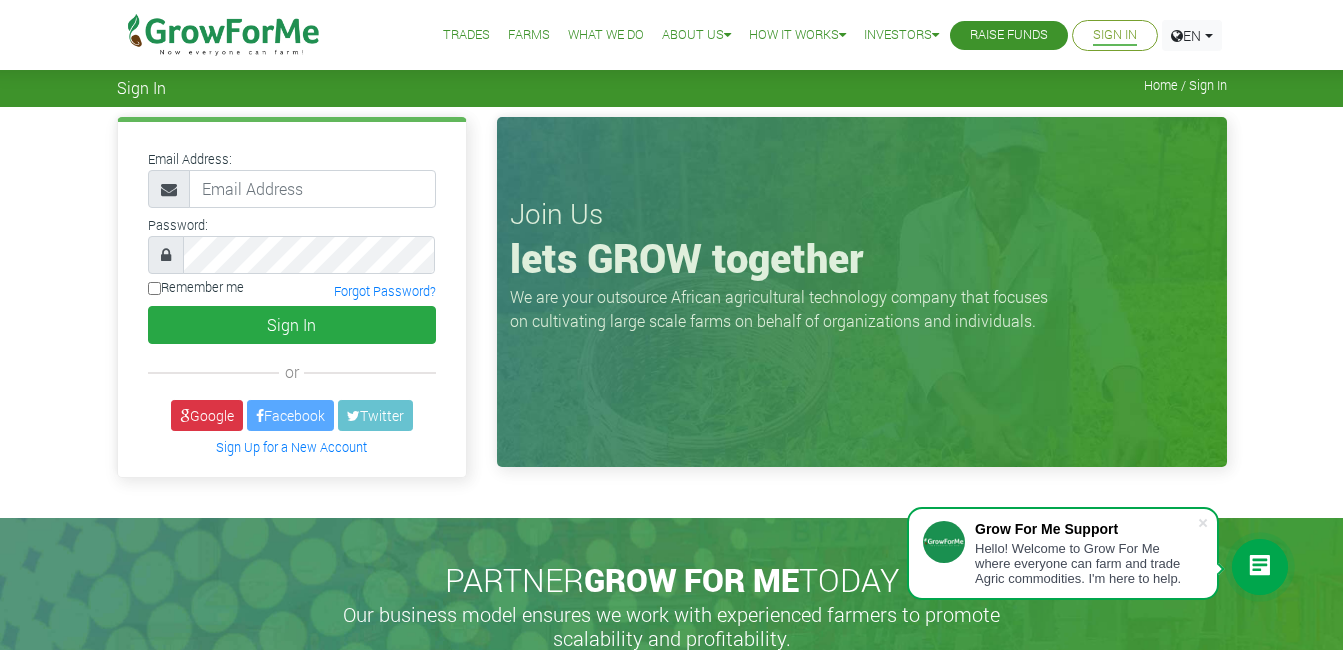 click on "Join Us
lets GROW together
We are your outsource African agricultural technology company that focuses on cultivating large scale farms on behalf of organizations and individuals." at bounding box center [862, 292] 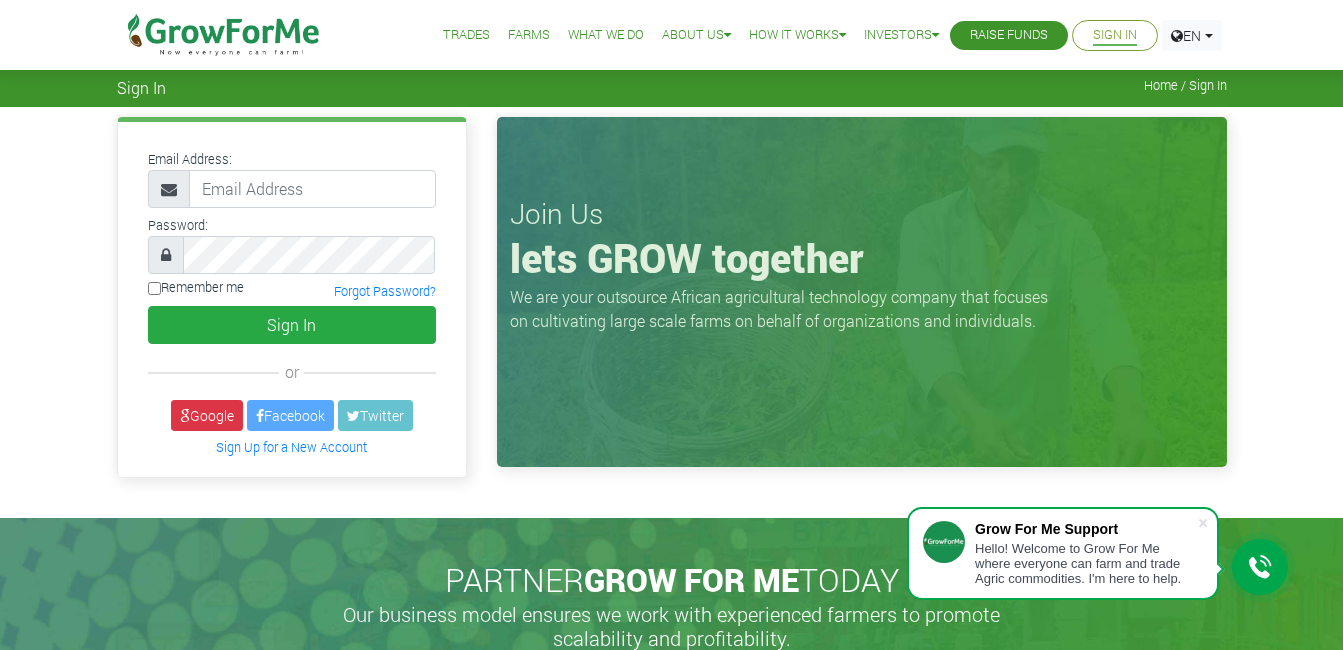 click on "Trades" at bounding box center (466, 35) 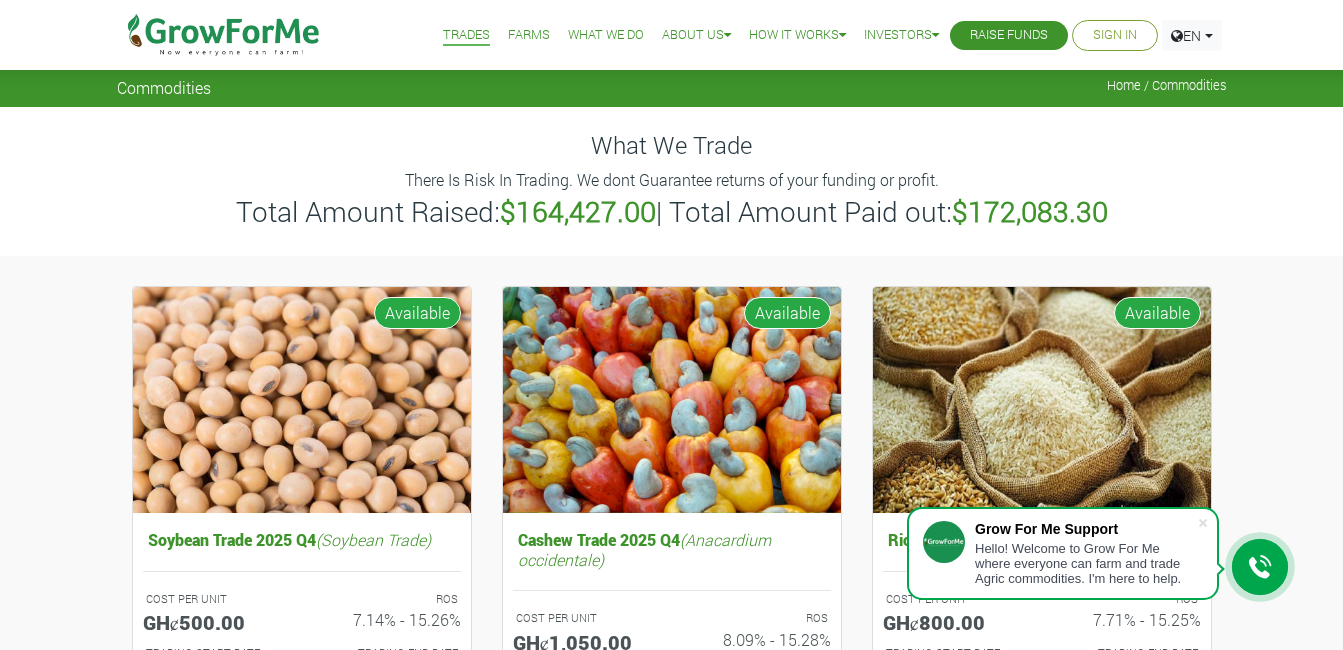 scroll, scrollTop: 0, scrollLeft: 0, axis: both 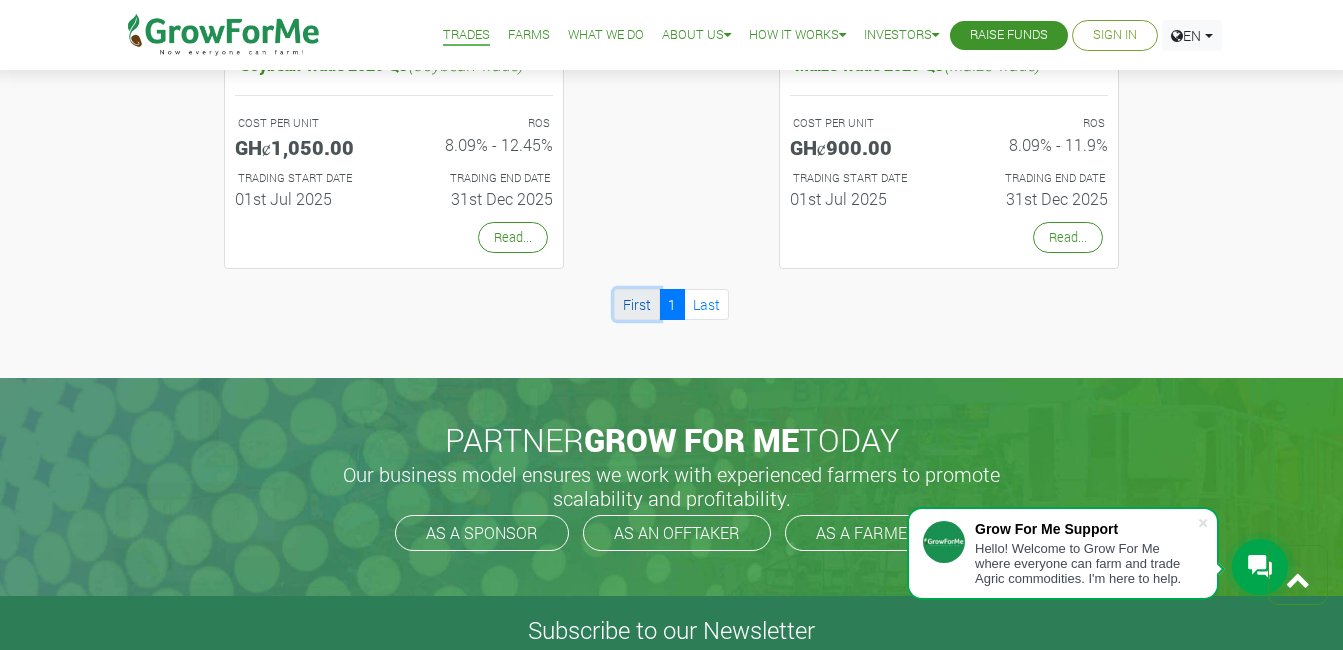 click on "First" at bounding box center [637, 304] 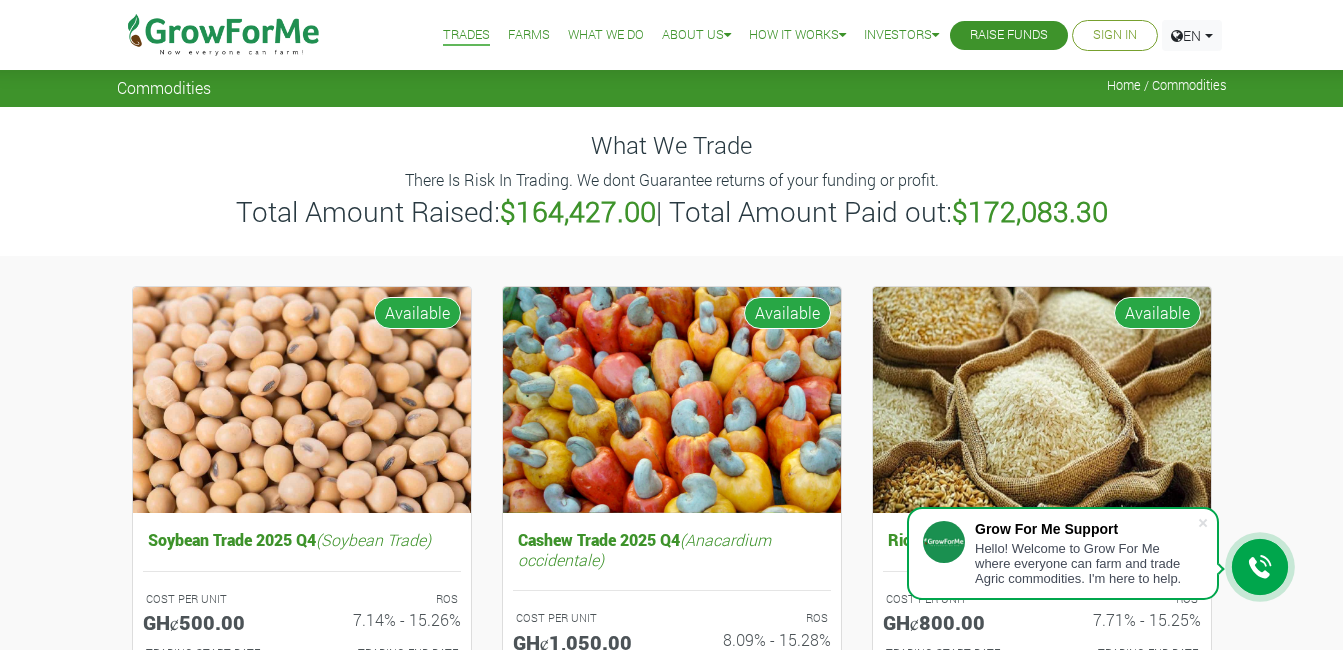 scroll, scrollTop: 0, scrollLeft: 0, axis: both 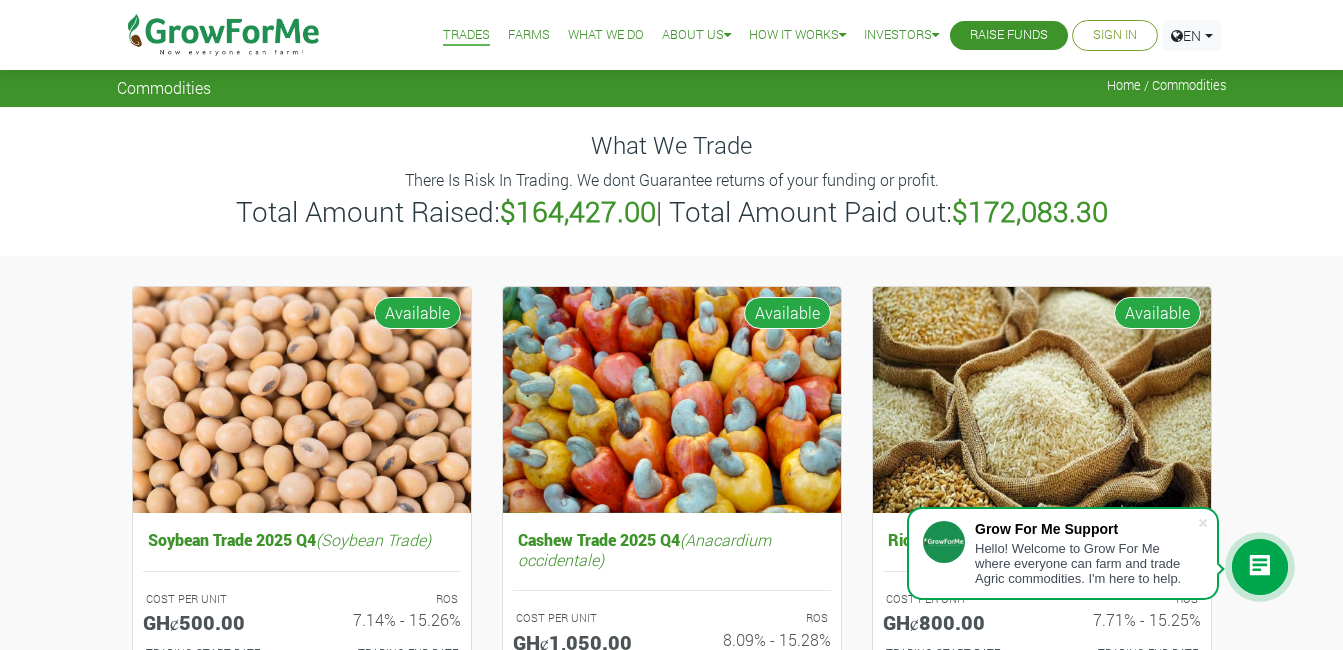 click on "Farms" at bounding box center [529, 35] 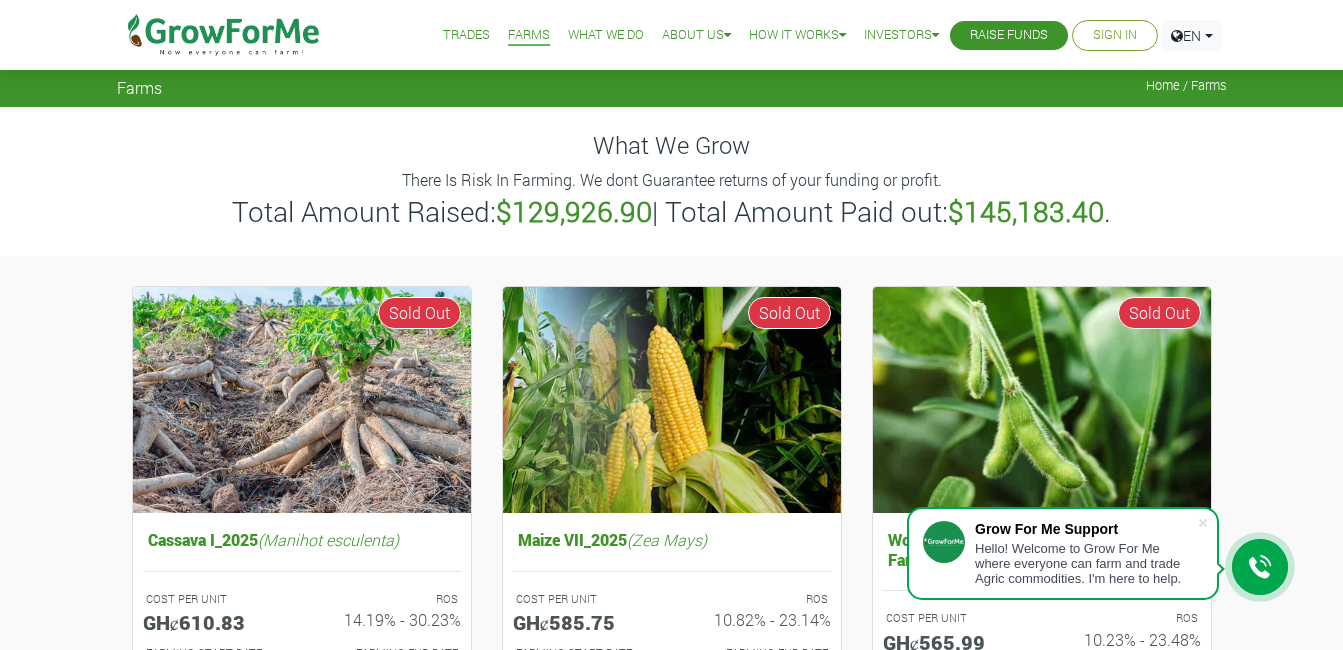 scroll, scrollTop: 0, scrollLeft: 0, axis: both 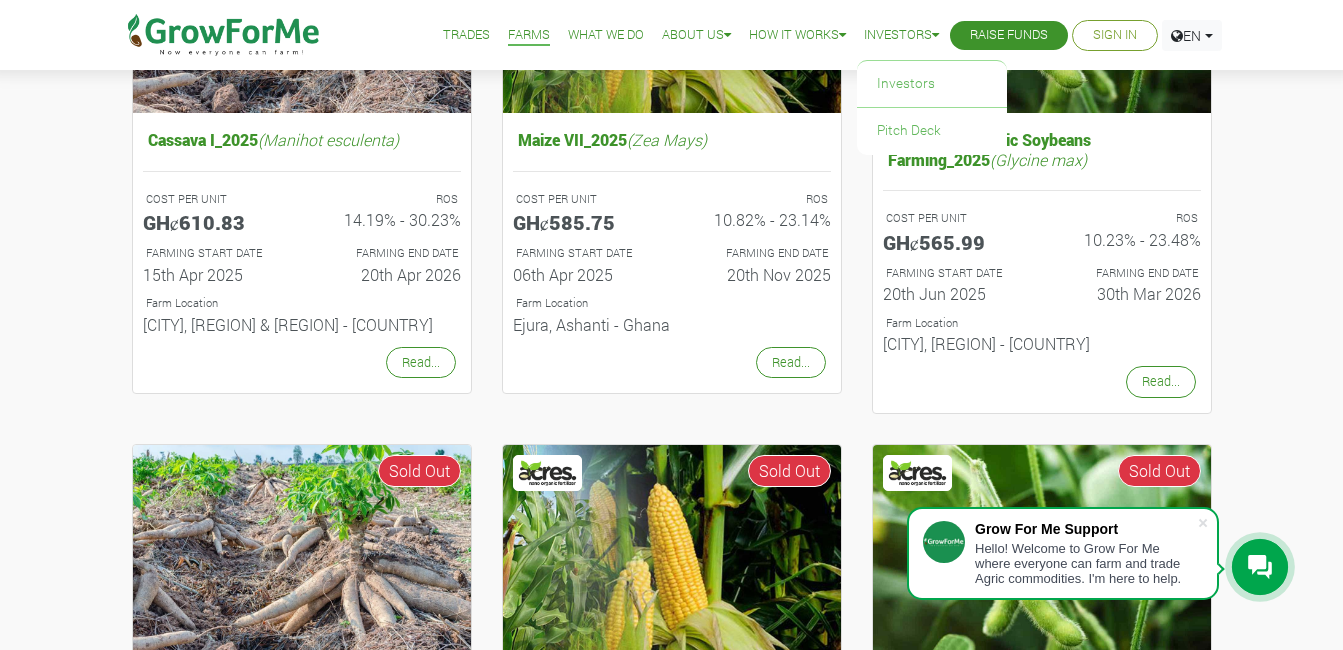 click on "Investors" at bounding box center [901, 35] 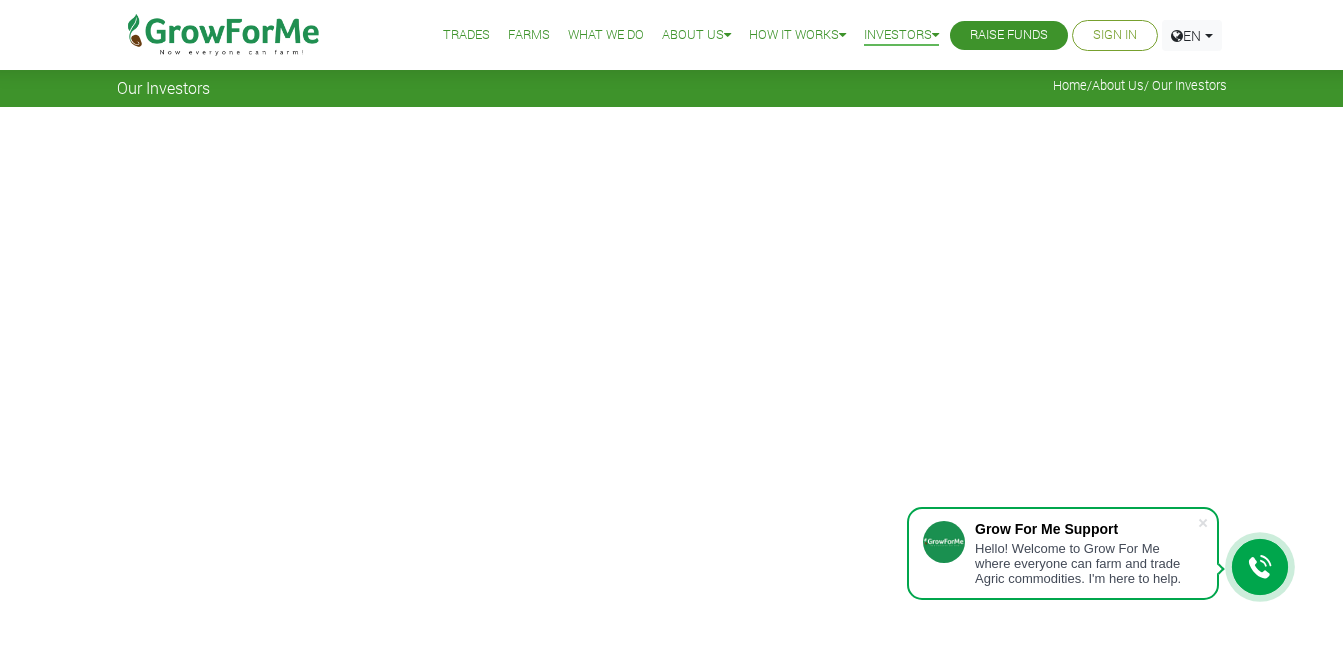 scroll, scrollTop: 0, scrollLeft: 0, axis: both 